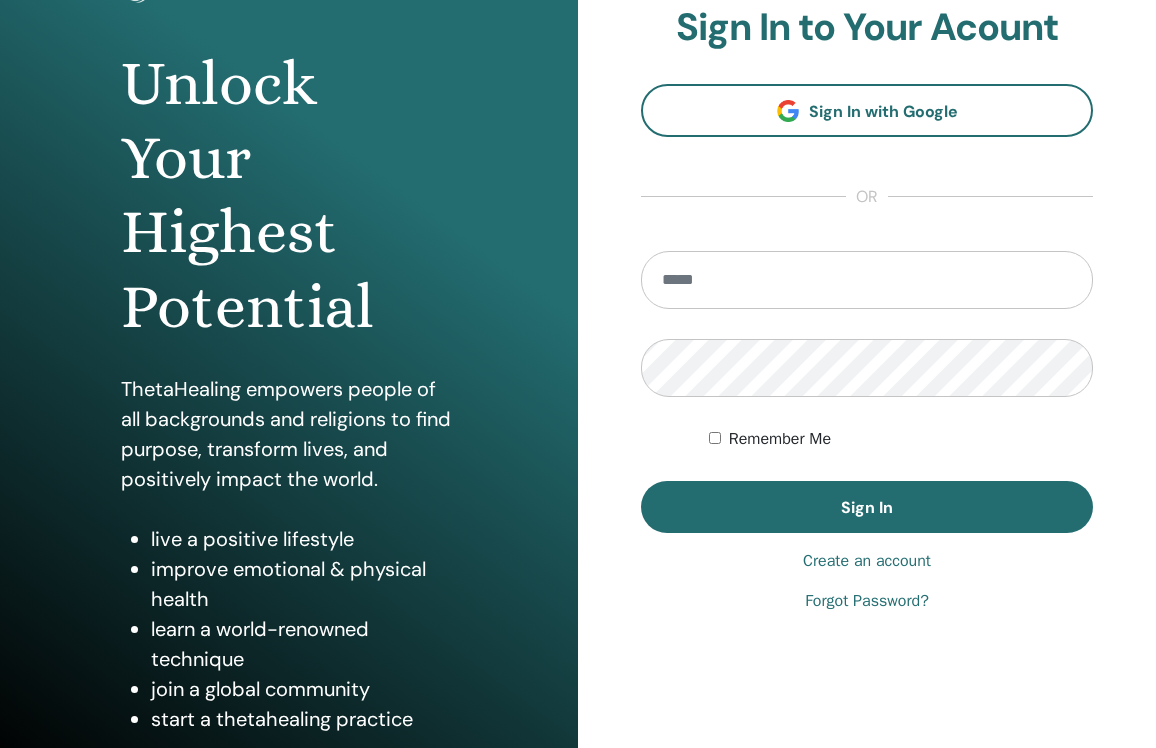 scroll, scrollTop: 208, scrollLeft: 0, axis: vertical 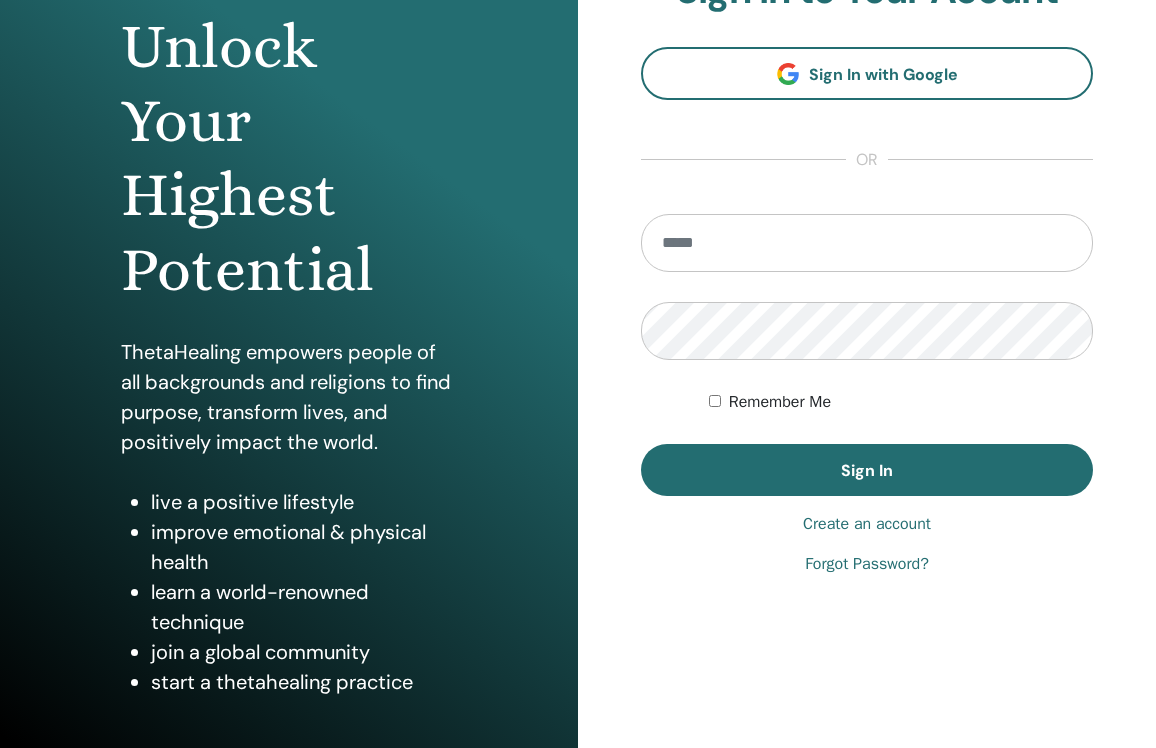 click on "Create an account" at bounding box center (867, 524) 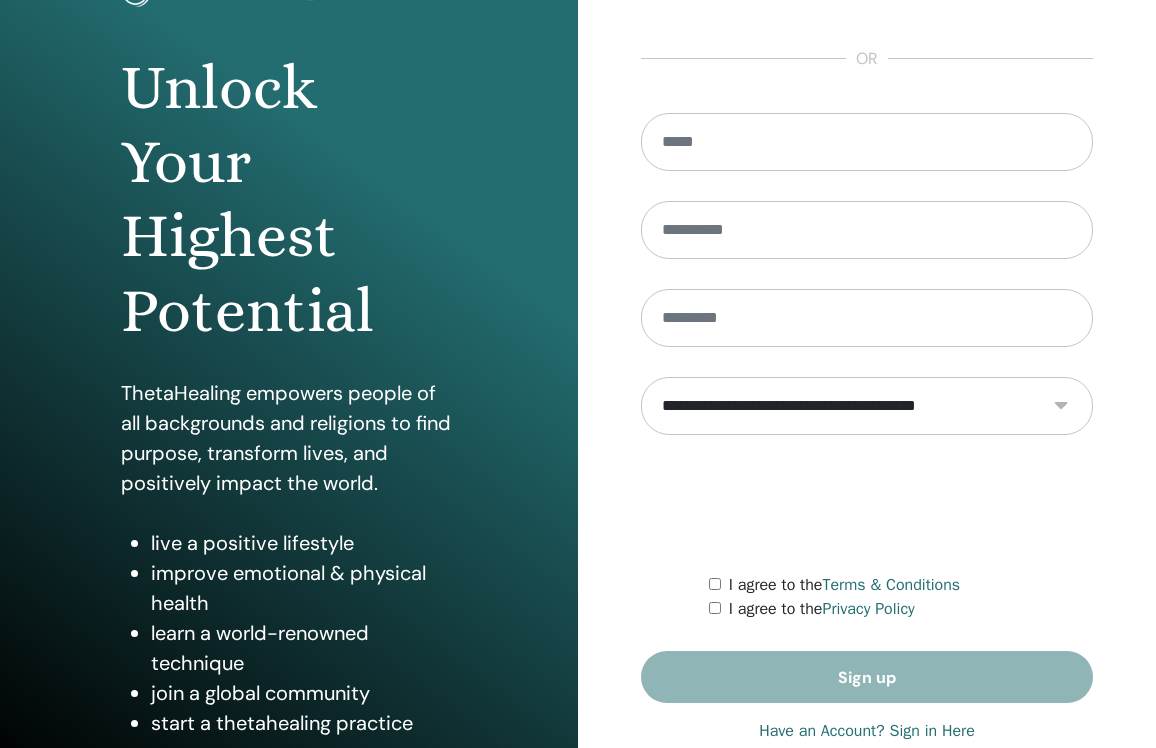 scroll, scrollTop: 168, scrollLeft: 0, axis: vertical 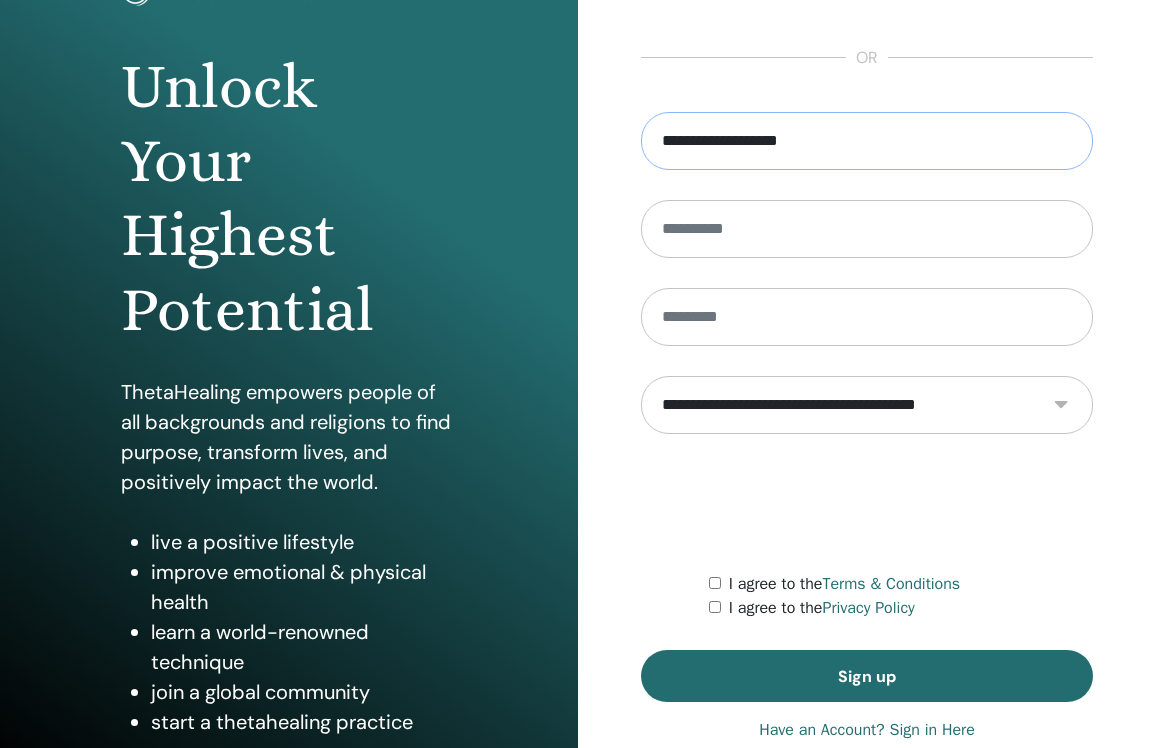 type on "**********" 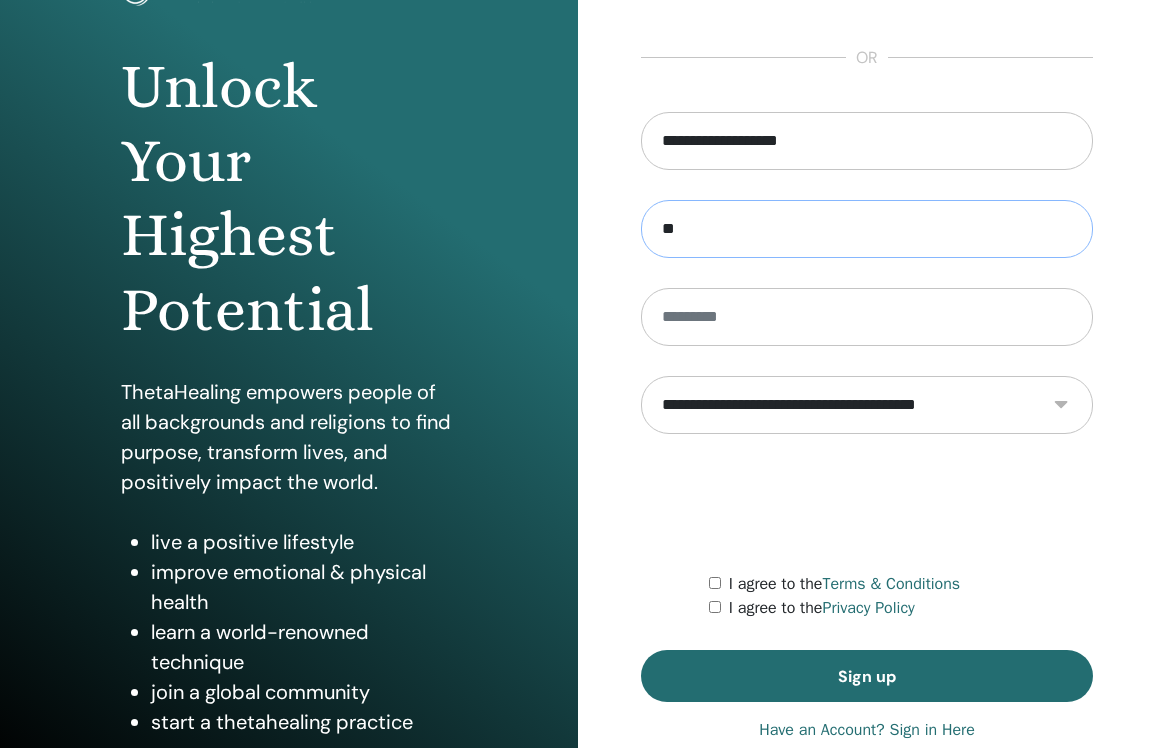 type on "*" 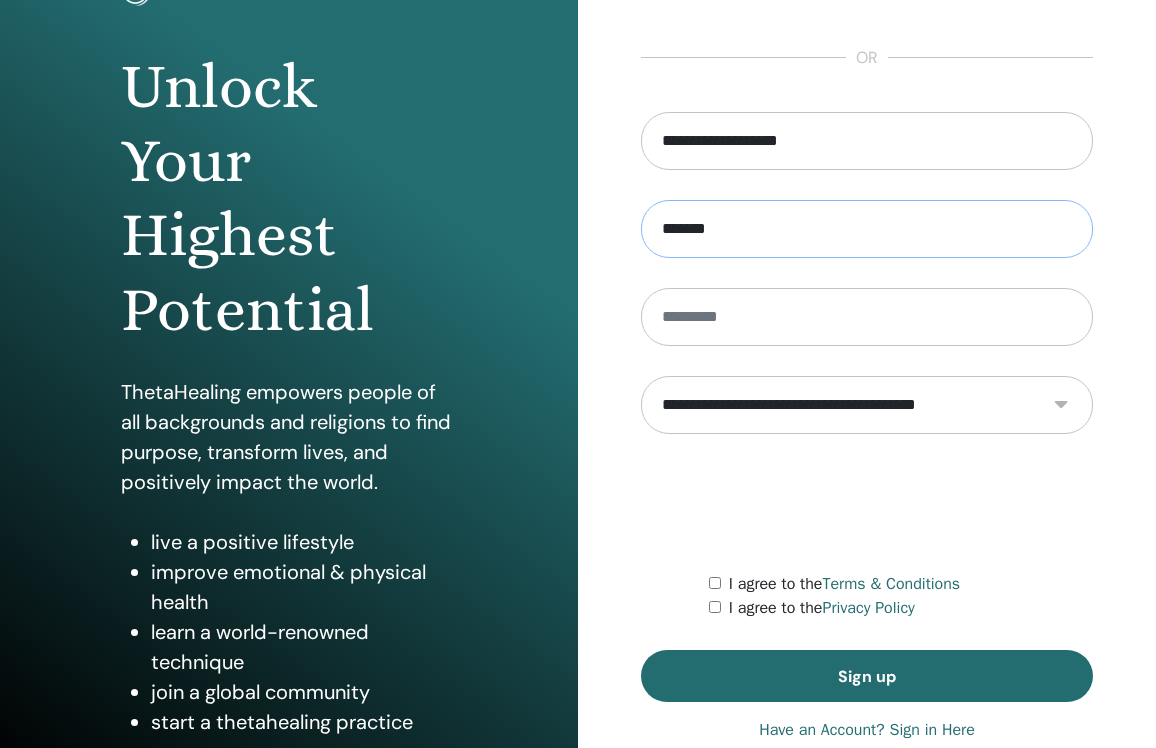 type on "*******" 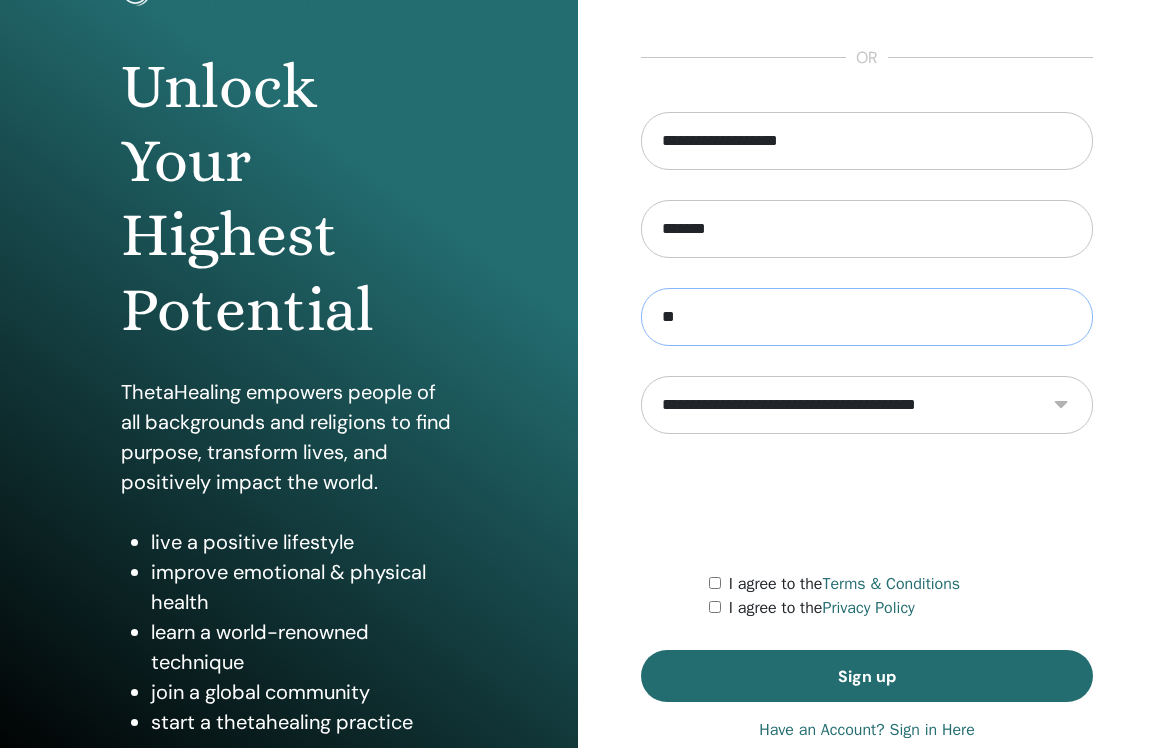 type on "**" 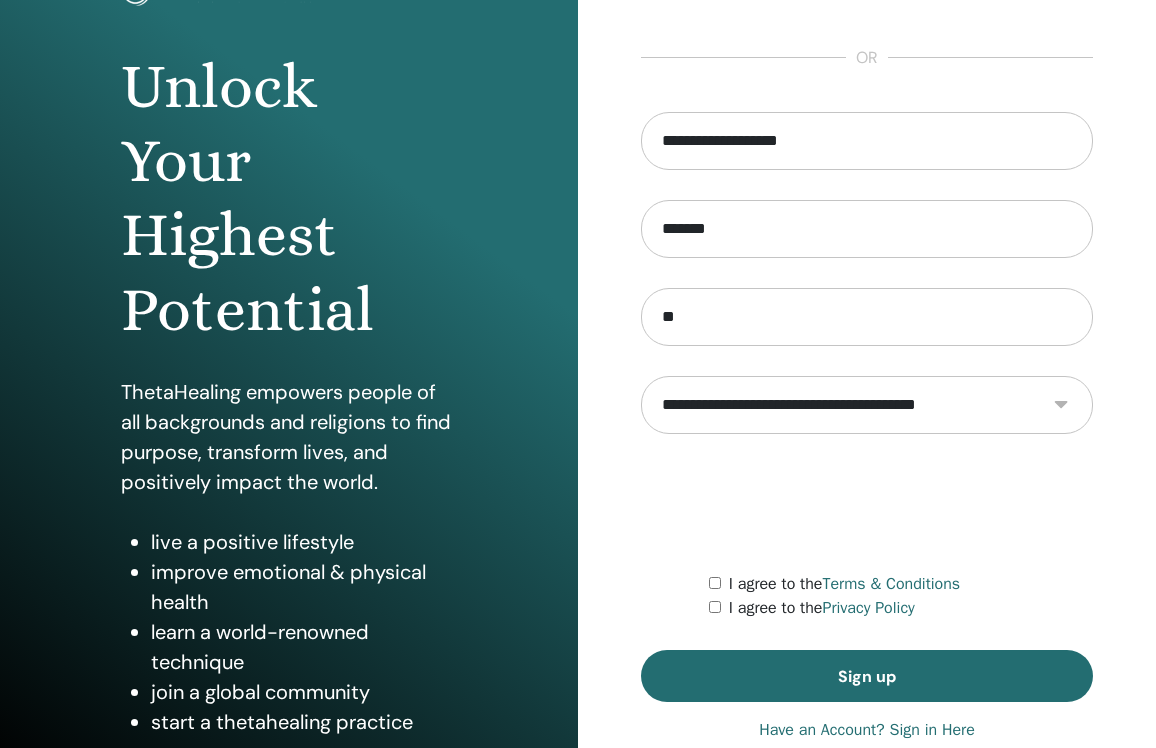 select on "***" 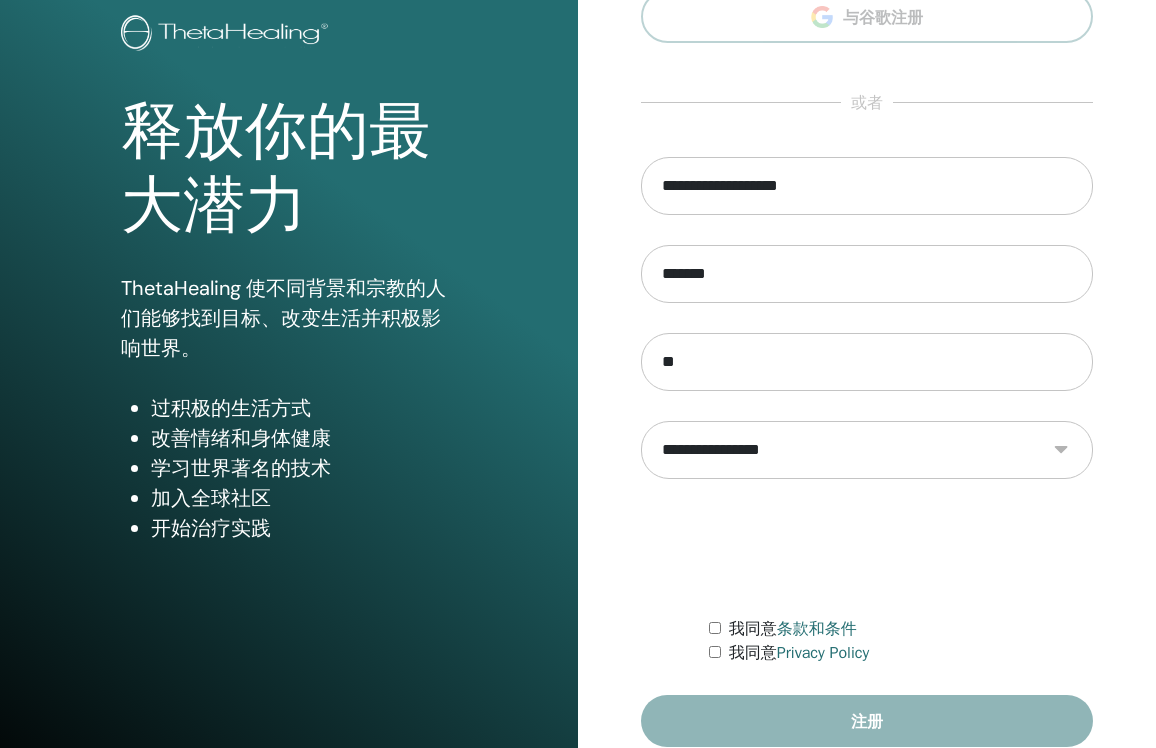 scroll, scrollTop: 163, scrollLeft: 0, axis: vertical 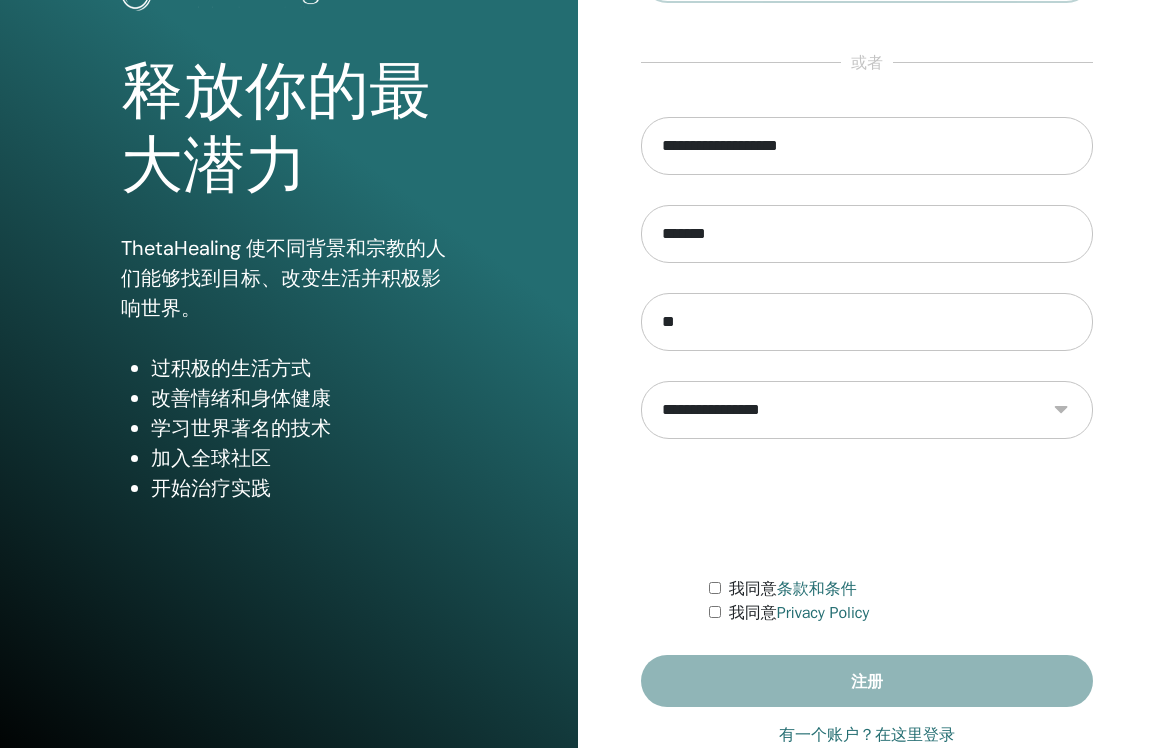 click on "我同意  条款和条件" at bounding box center [901, 589] 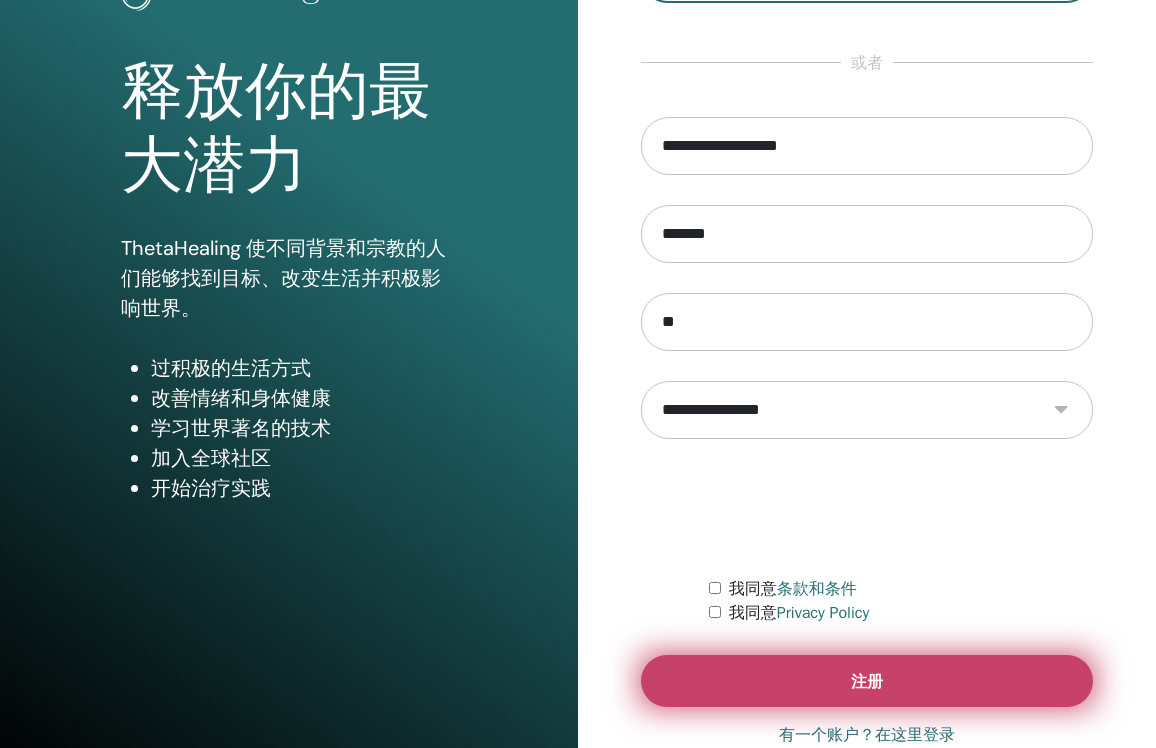 click on "注册" at bounding box center [867, 681] 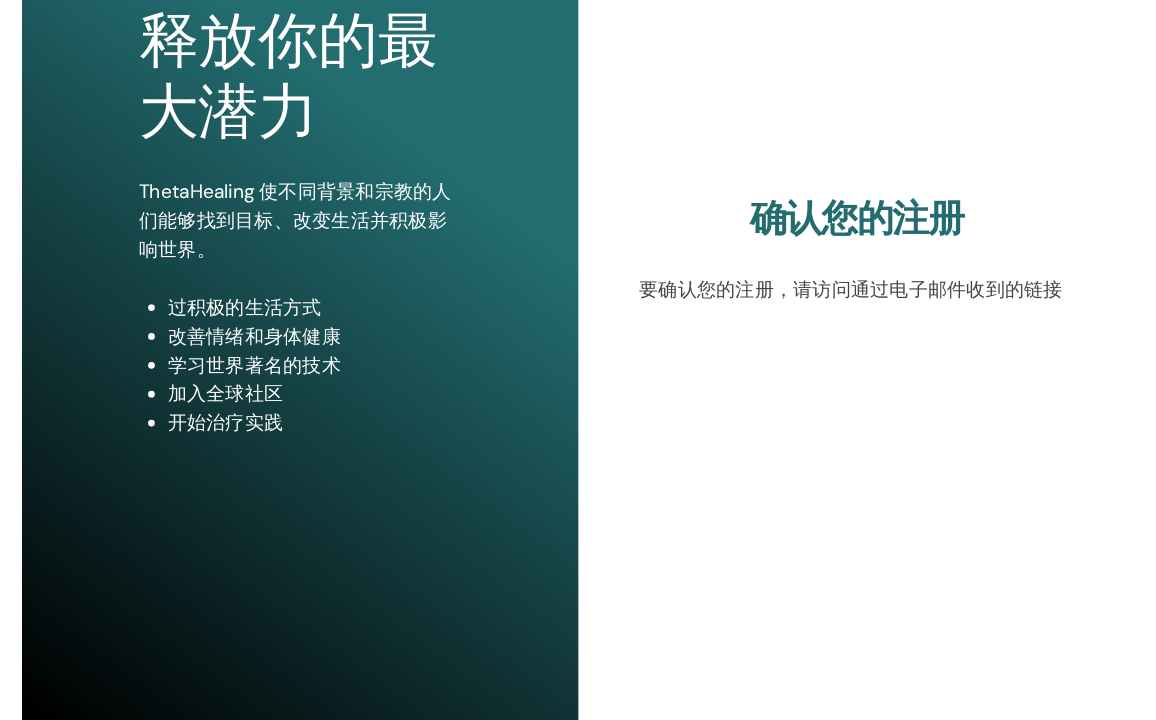 scroll, scrollTop: 212, scrollLeft: 0, axis: vertical 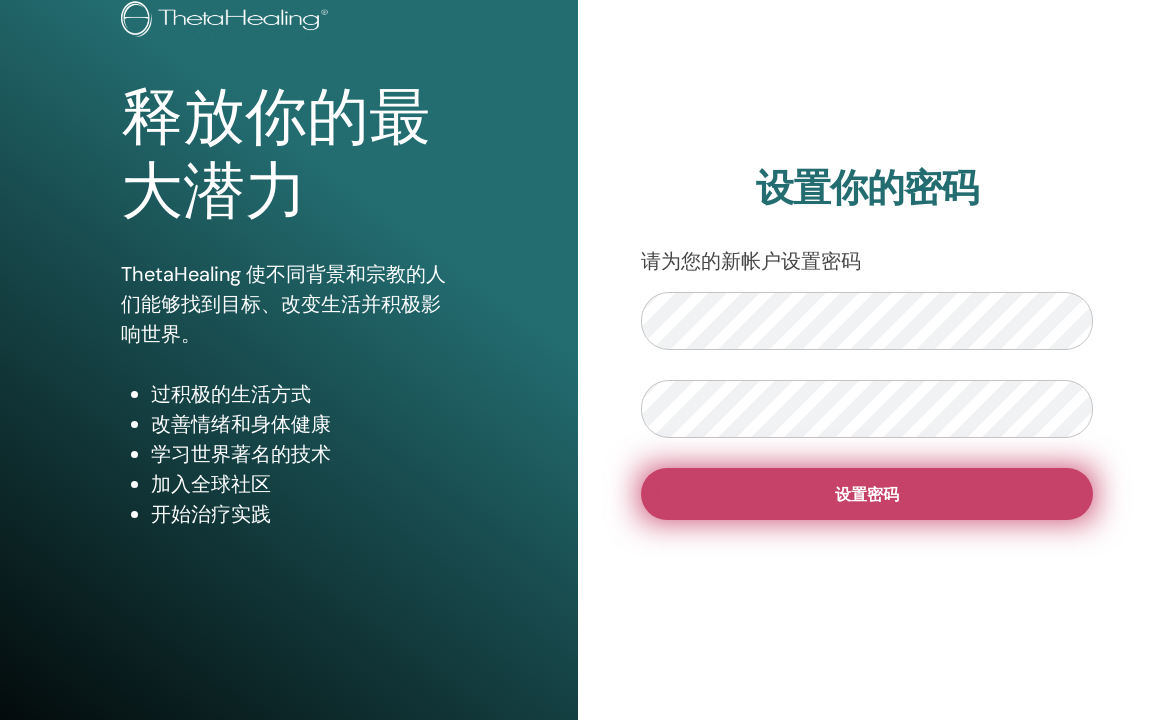click on "设置密码" at bounding box center (867, 494) 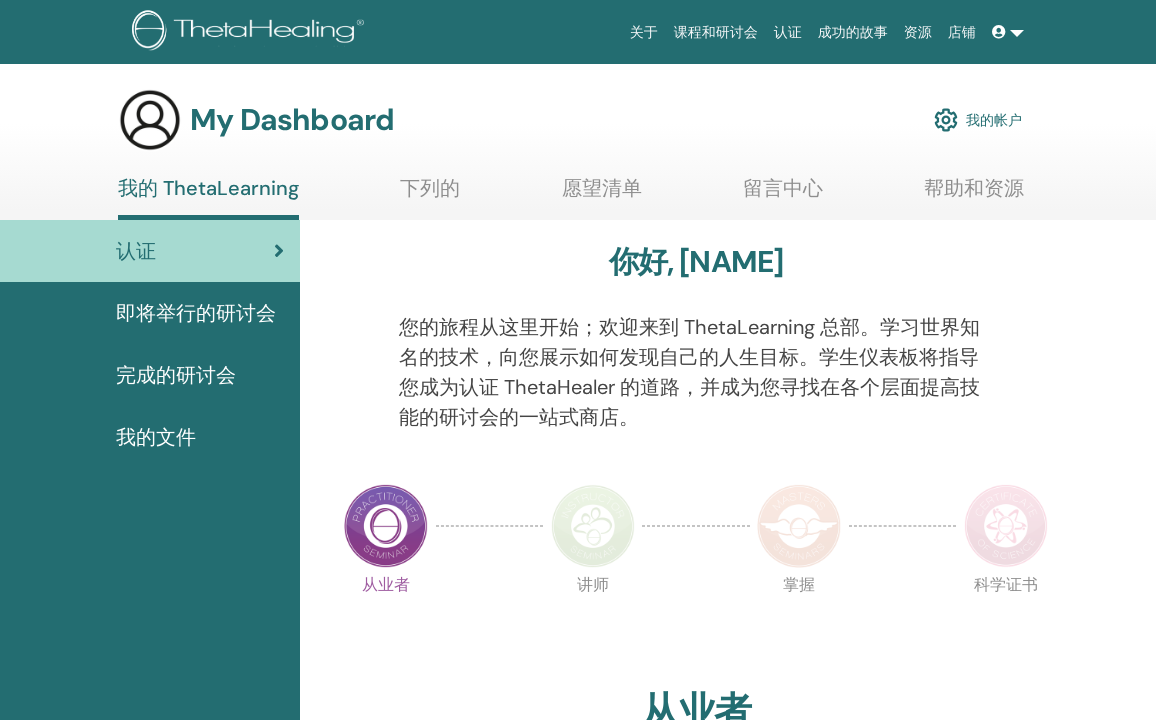 scroll, scrollTop: 0, scrollLeft: 0, axis: both 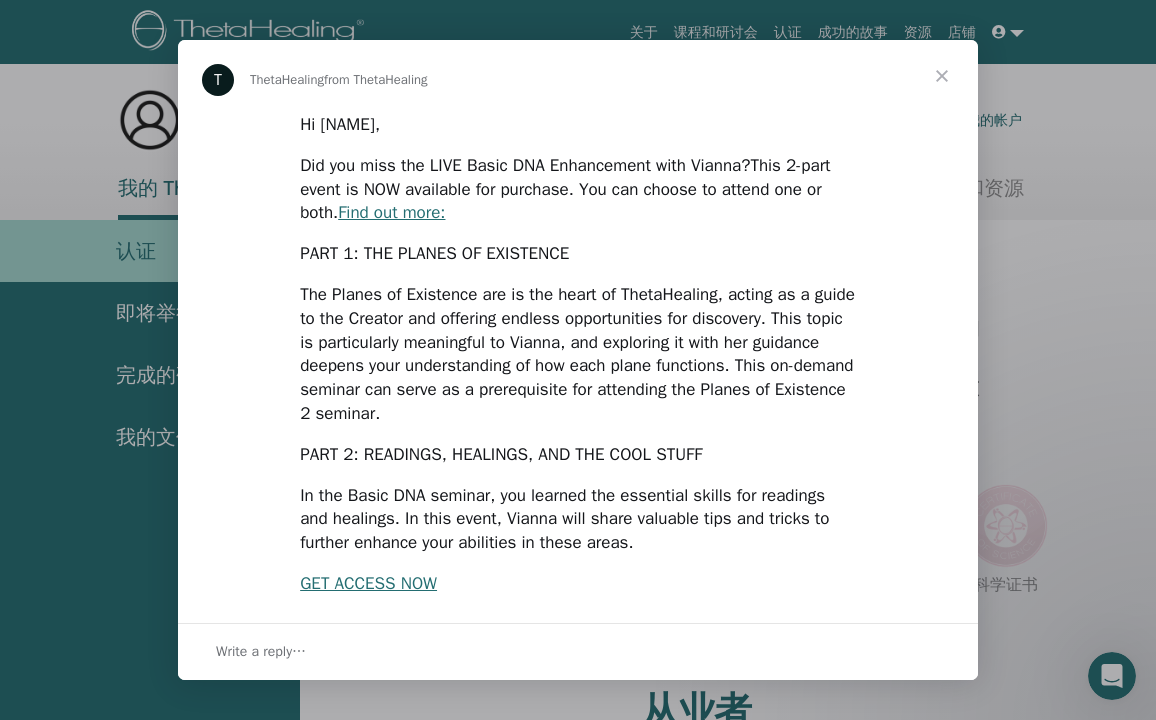 click at bounding box center (942, 76) 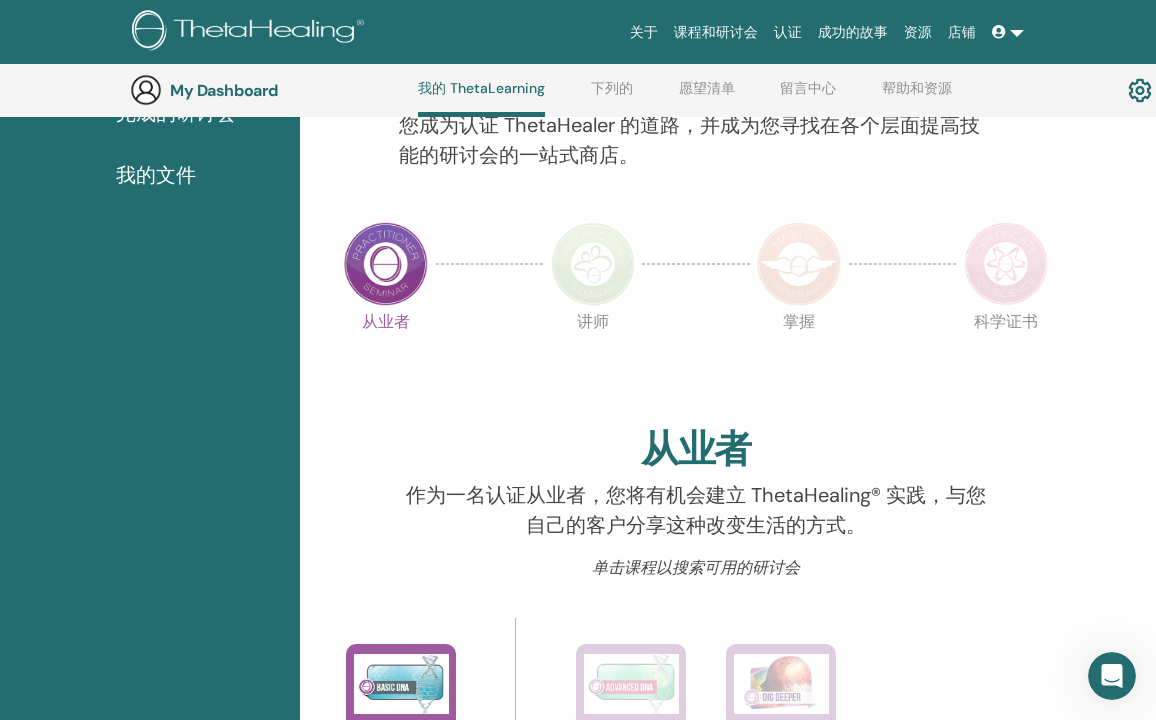 scroll, scrollTop: 83, scrollLeft: 0, axis: vertical 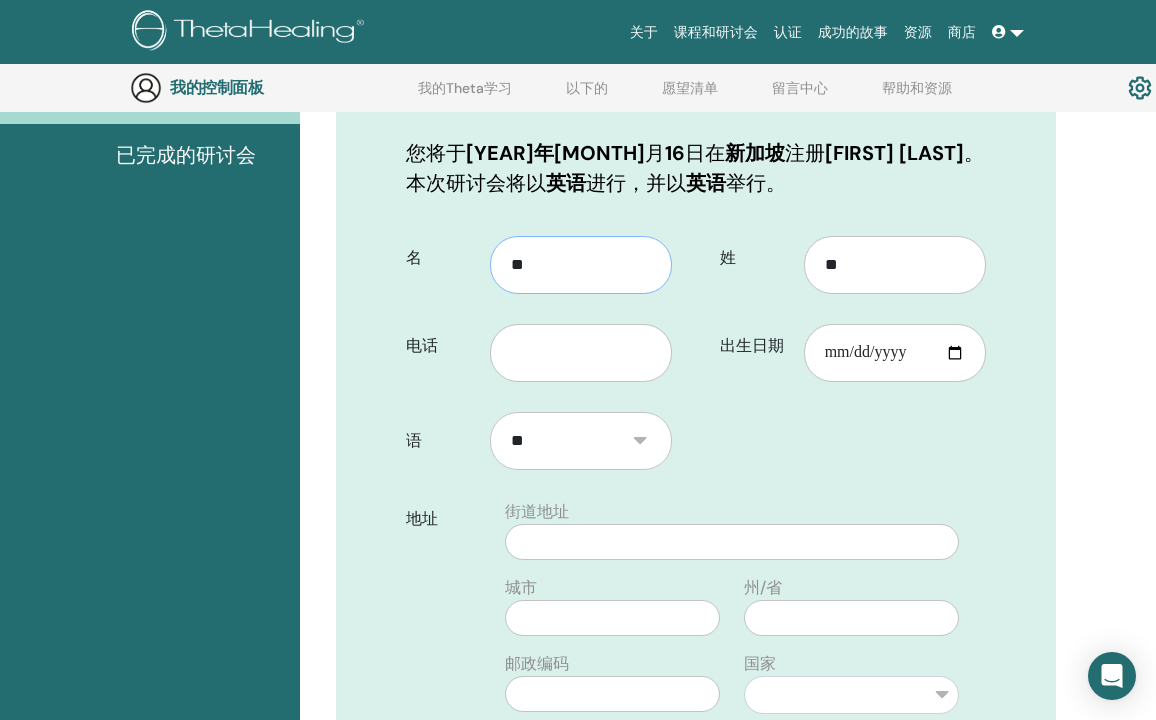 type on "*" 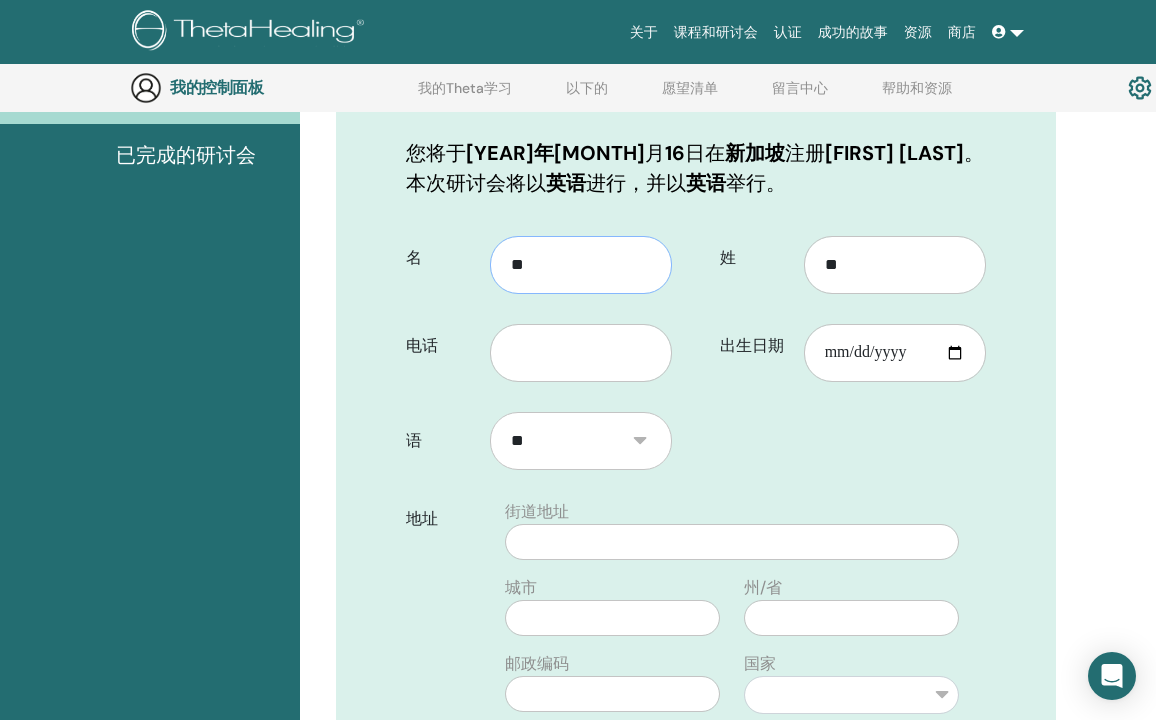 type on "*" 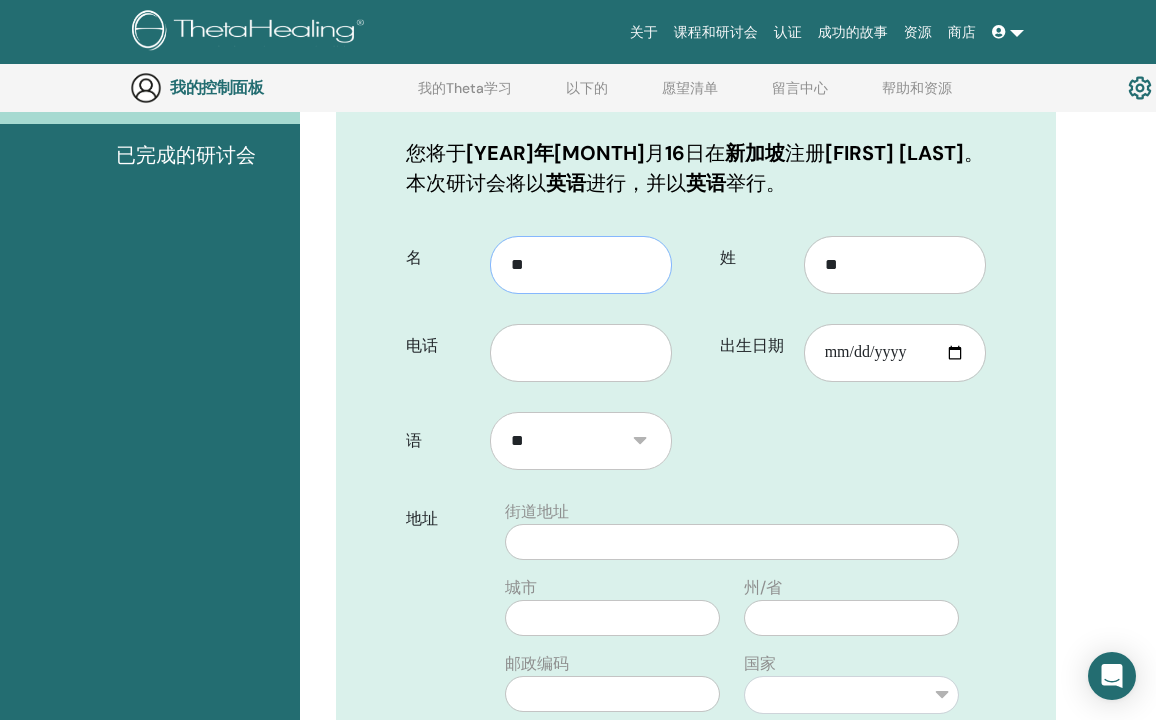 type on "**" 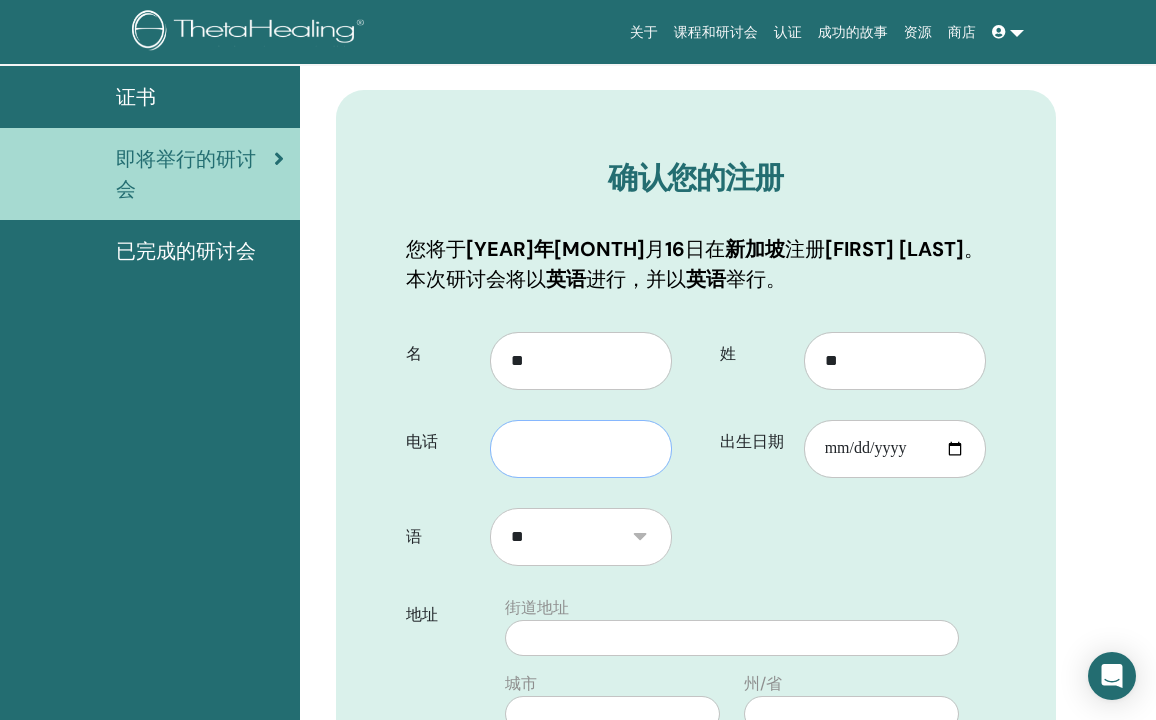 scroll, scrollTop: 172, scrollLeft: 0, axis: vertical 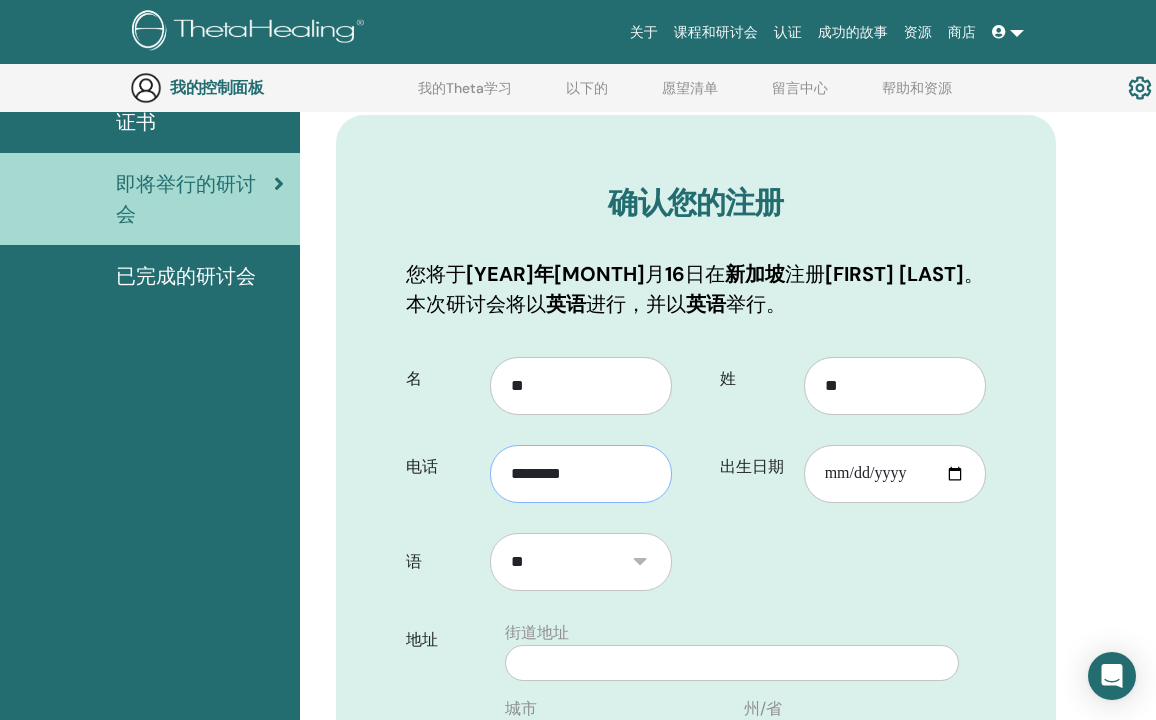 type on "********" 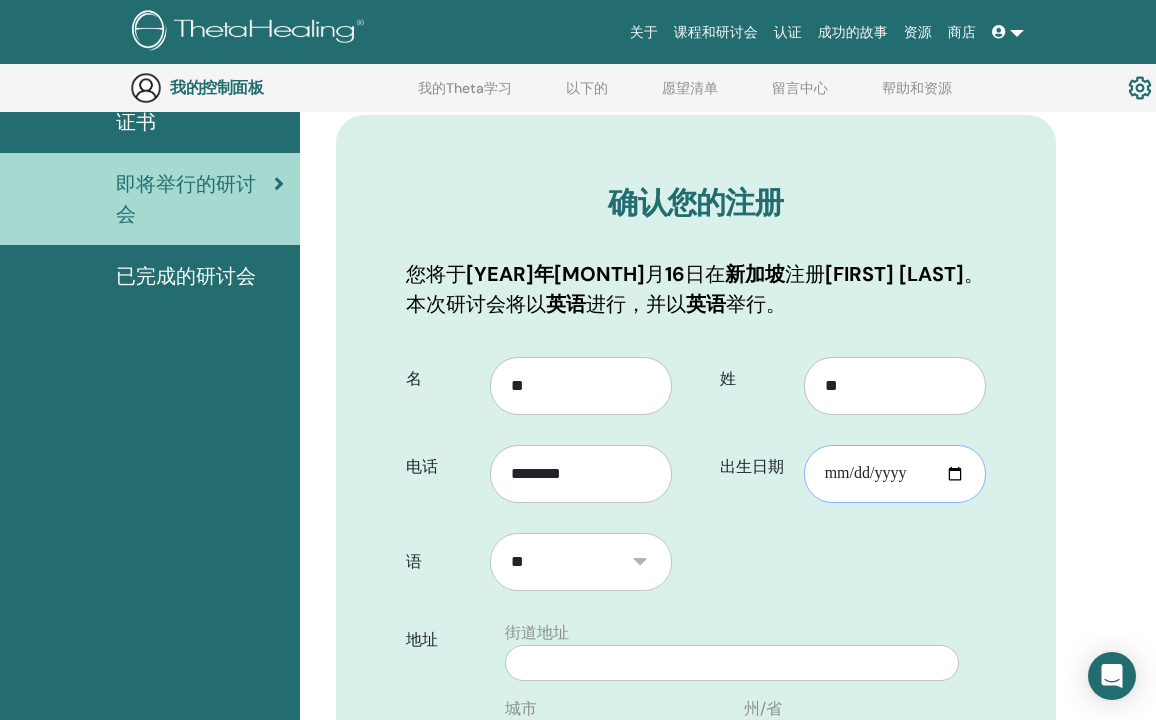 click on "出生日期" at bounding box center (895, 474) 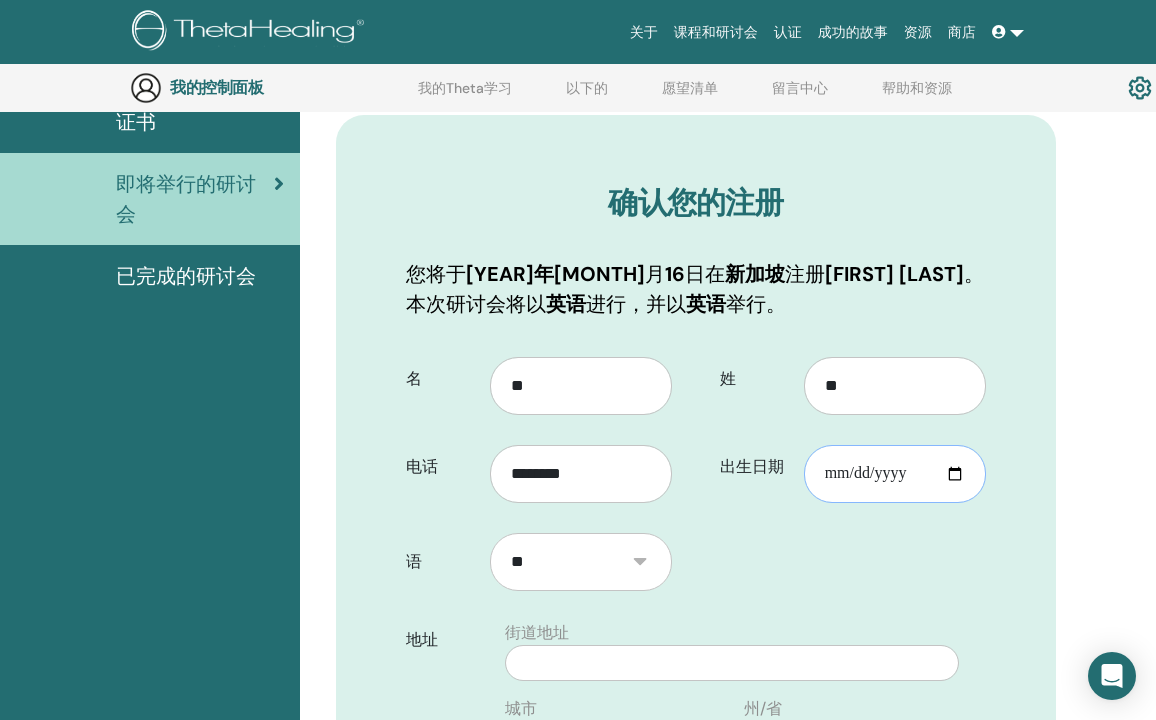 click on "出生日期" at bounding box center [895, 474] 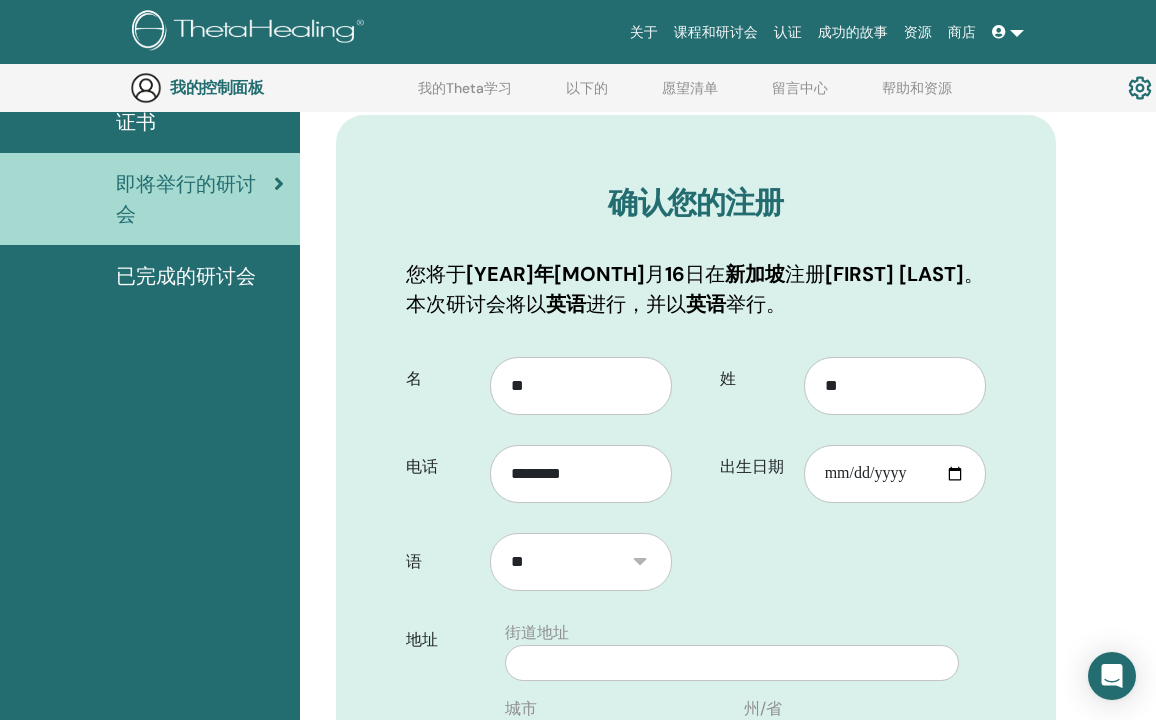 click on "**********" at bounding box center (696, 777) 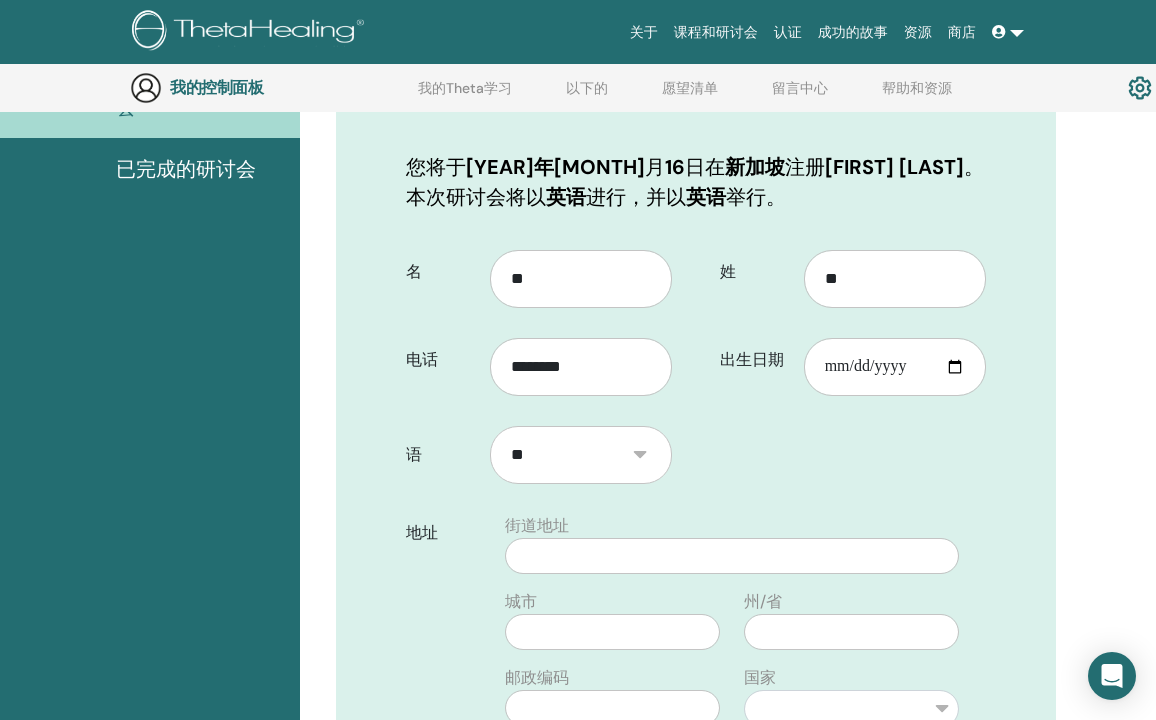 scroll, scrollTop: 502, scrollLeft: 0, axis: vertical 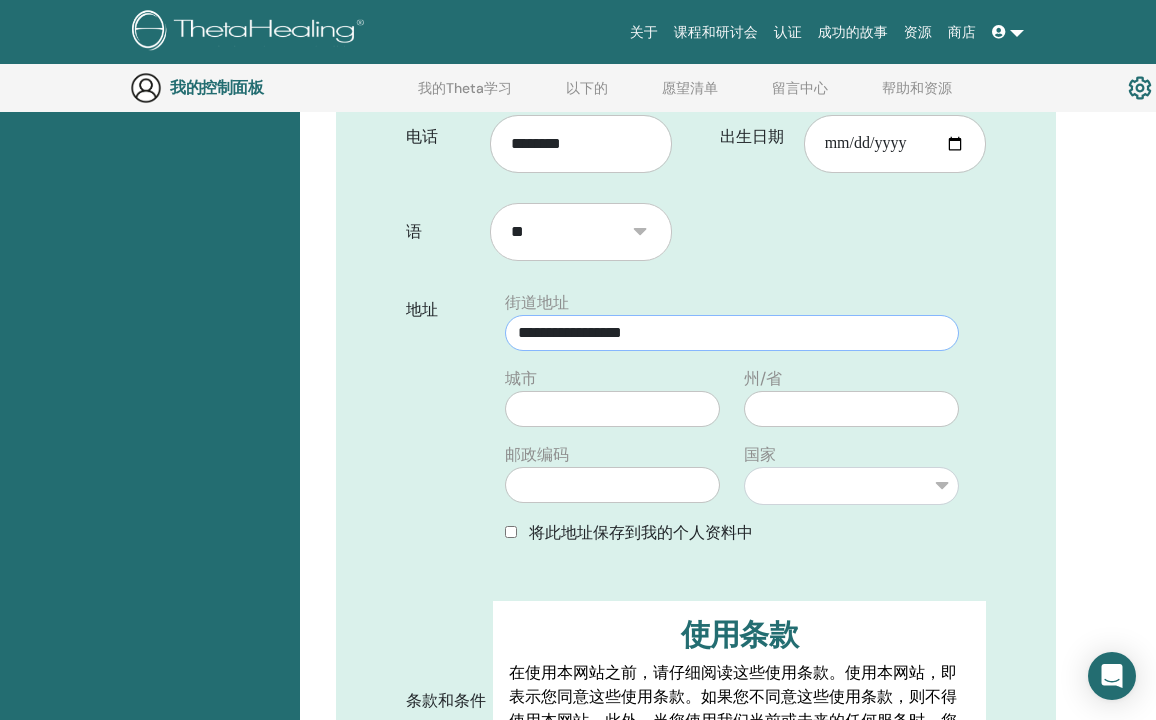 type on "**********" 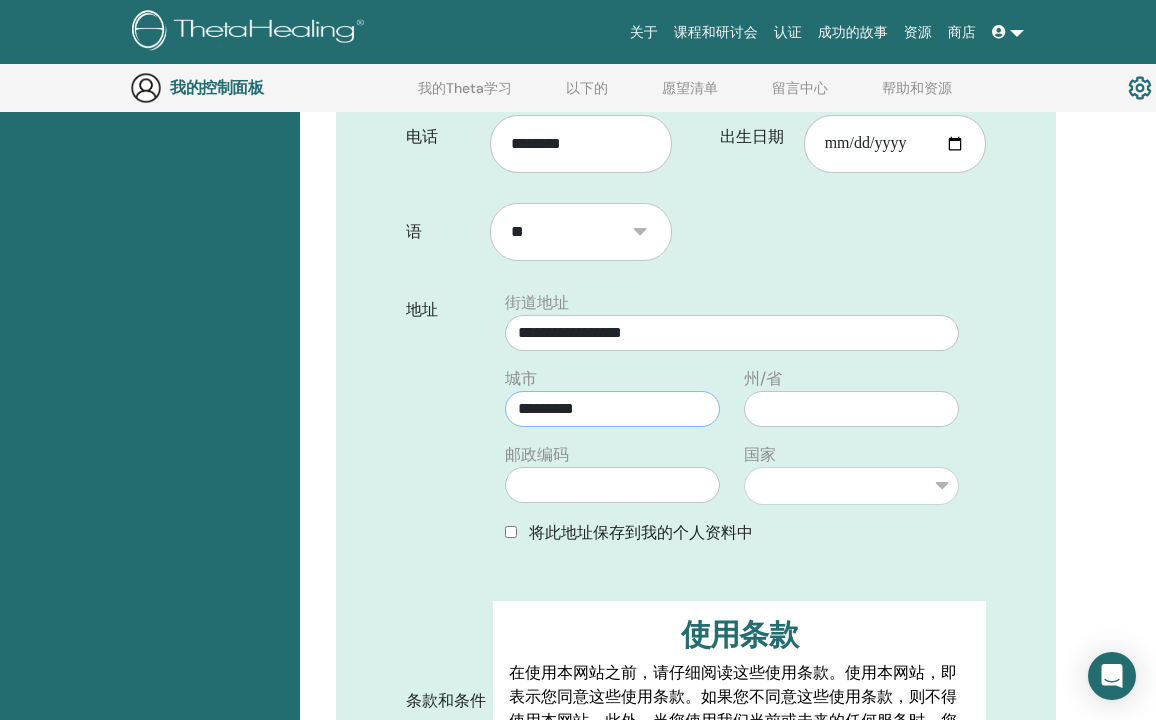 type on "*********" 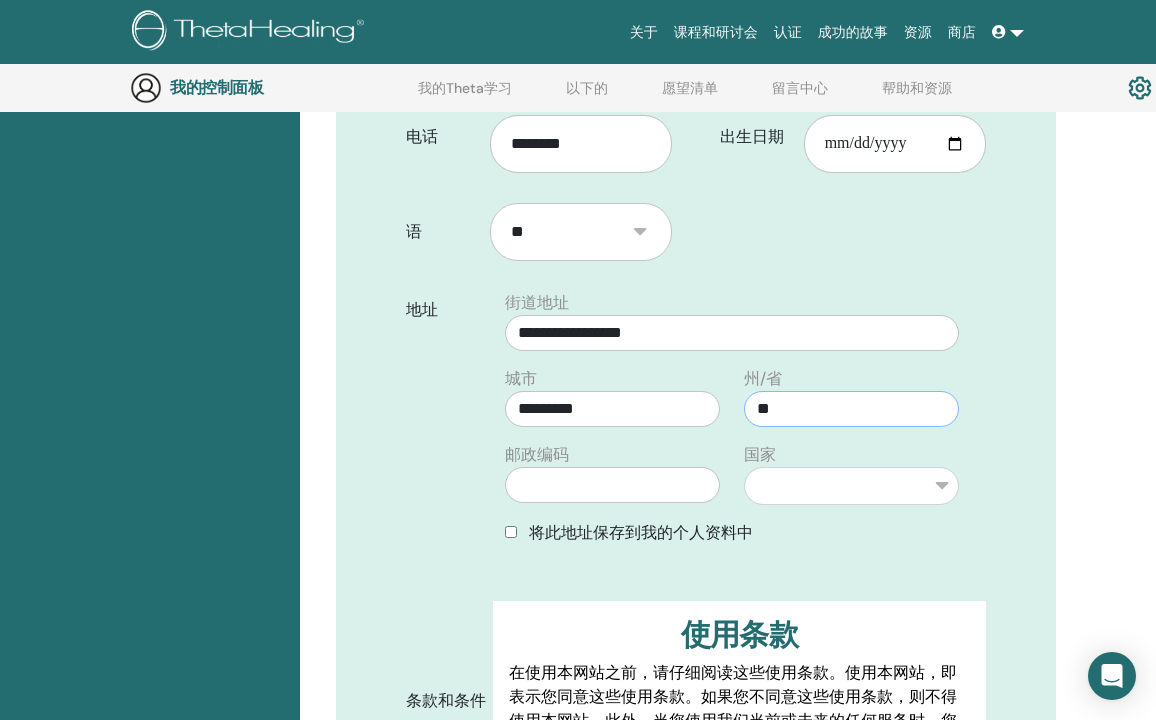 type on "*" 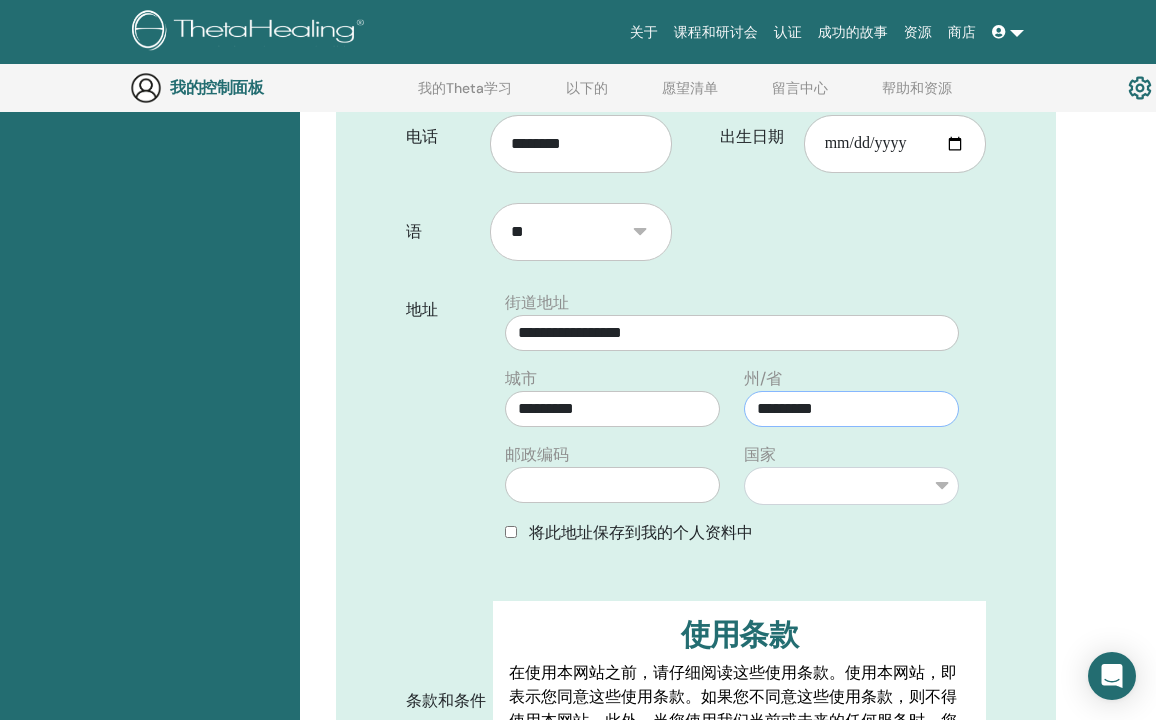 type on "*********" 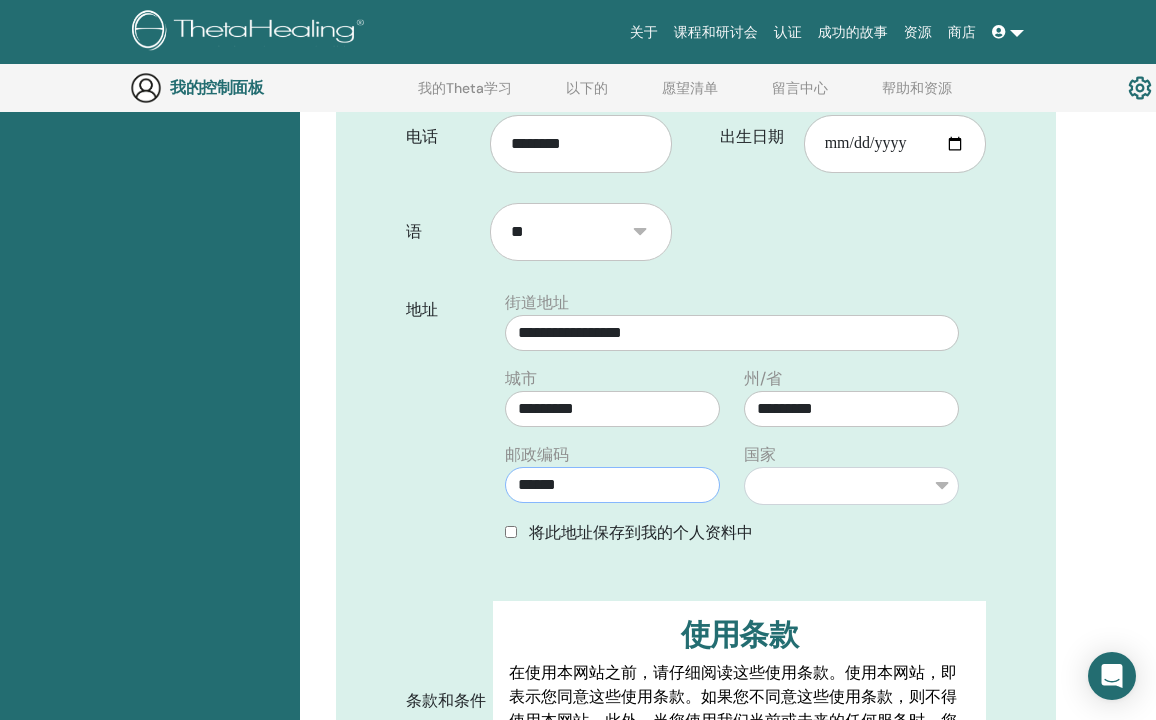 type on "******" 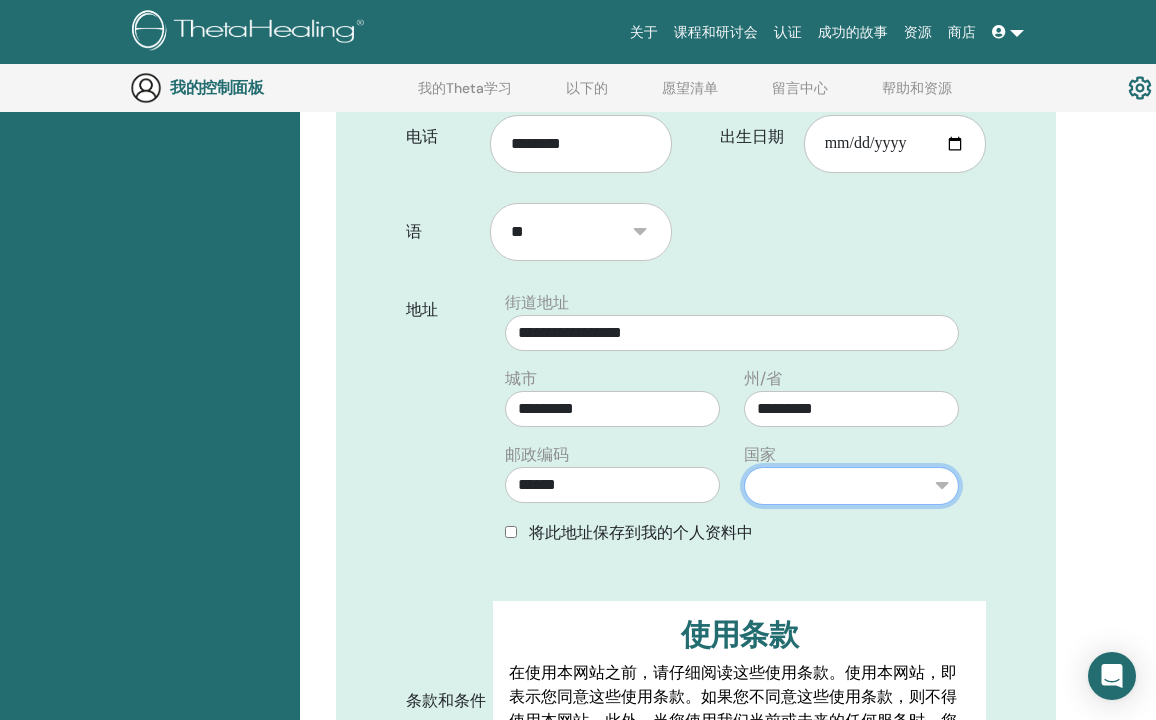 select on "**" 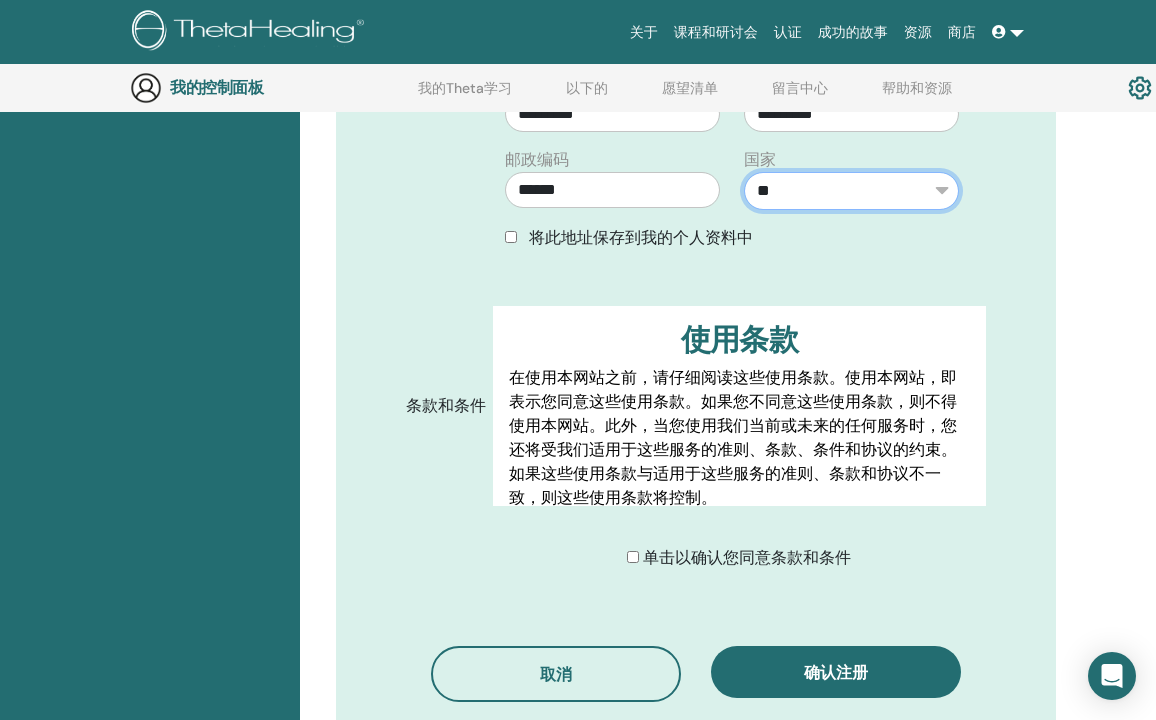scroll, scrollTop: 837, scrollLeft: 0, axis: vertical 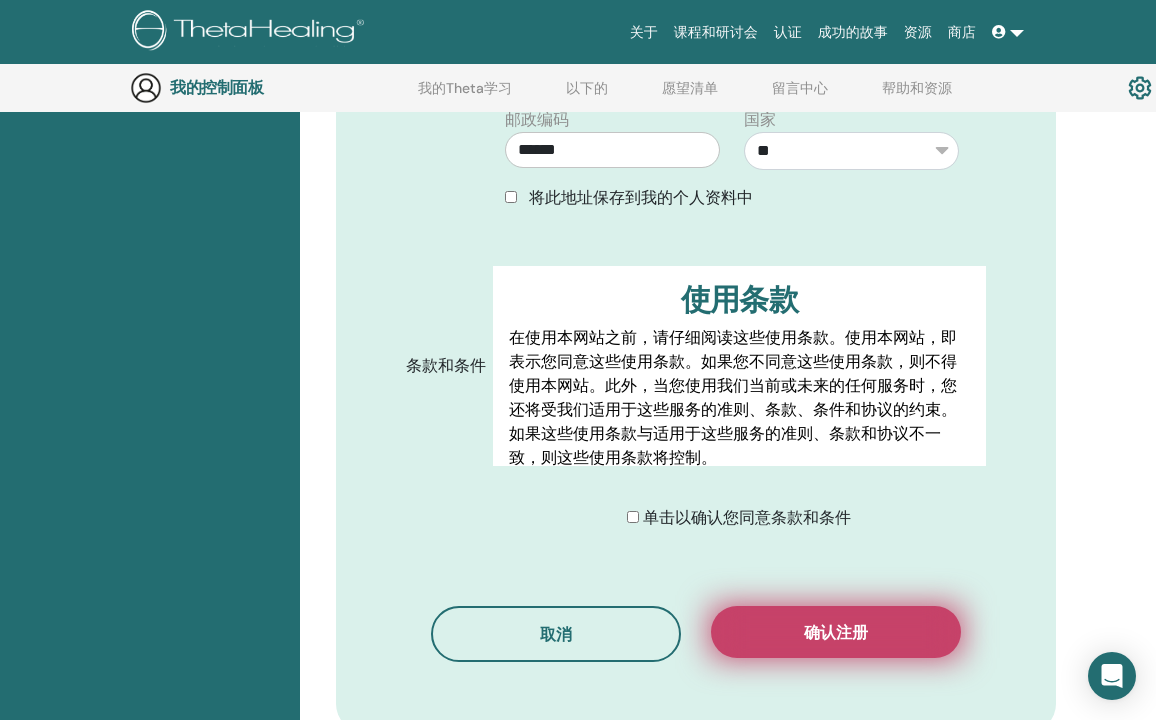 click on "确认注册" at bounding box center (836, 632) 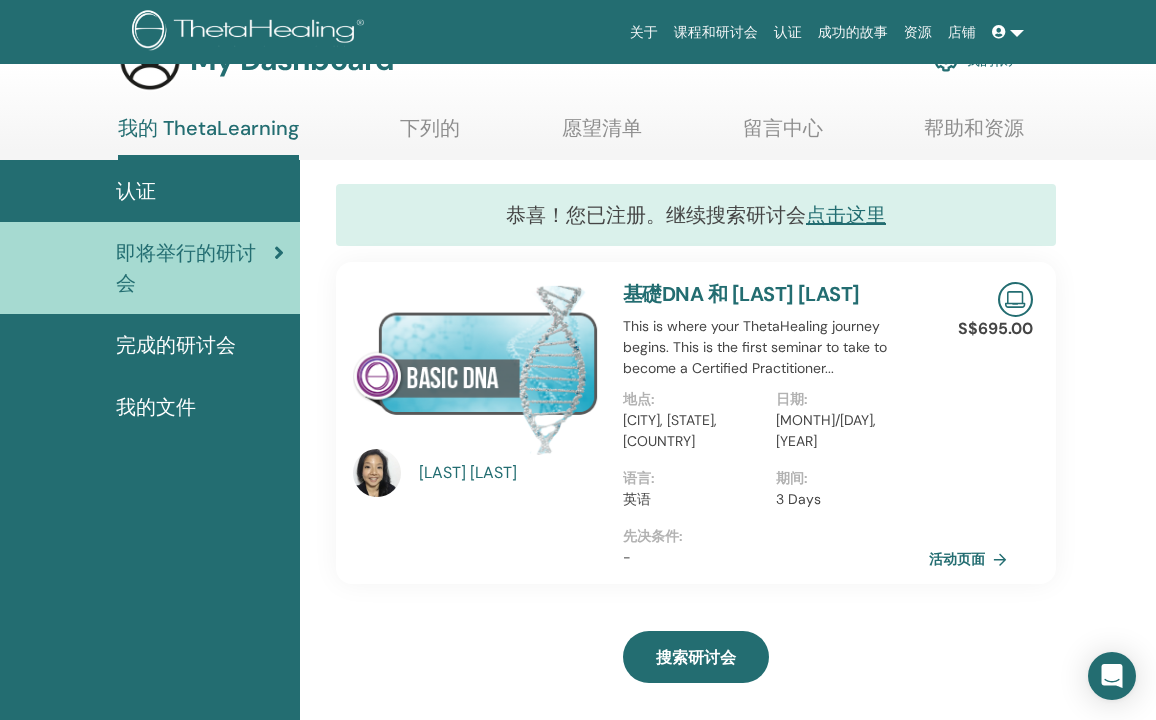 scroll, scrollTop: 367, scrollLeft: 0, axis: vertical 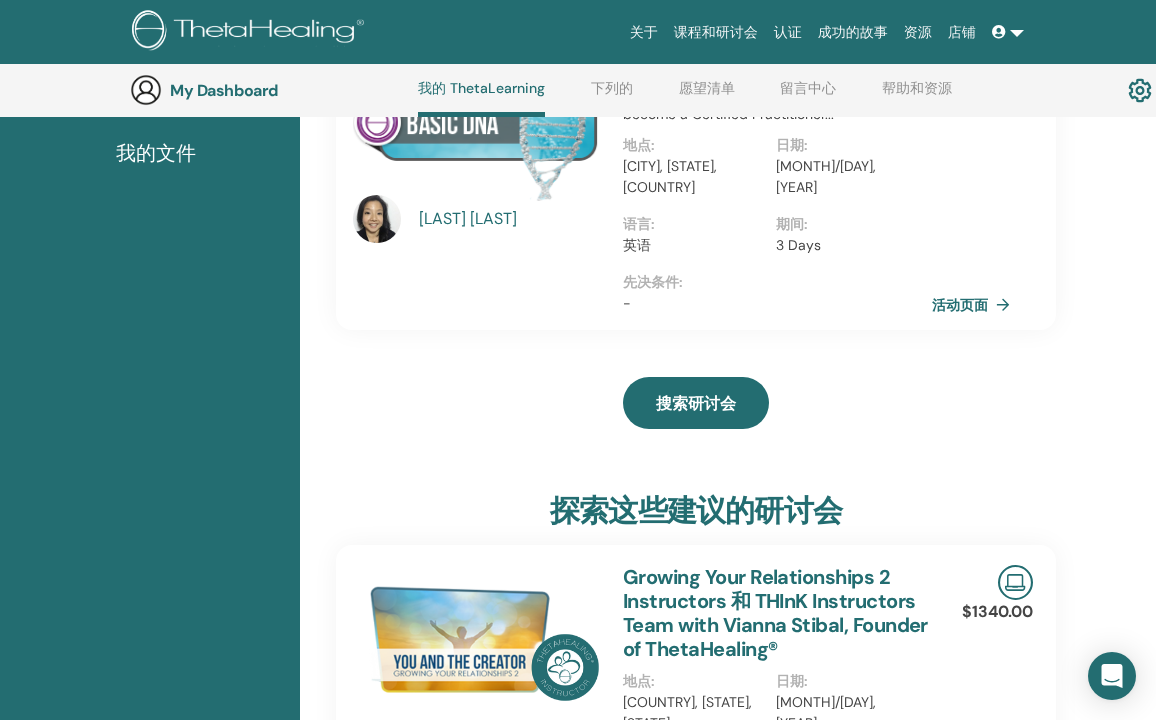 click on "活动页面" at bounding box center [975, 305] 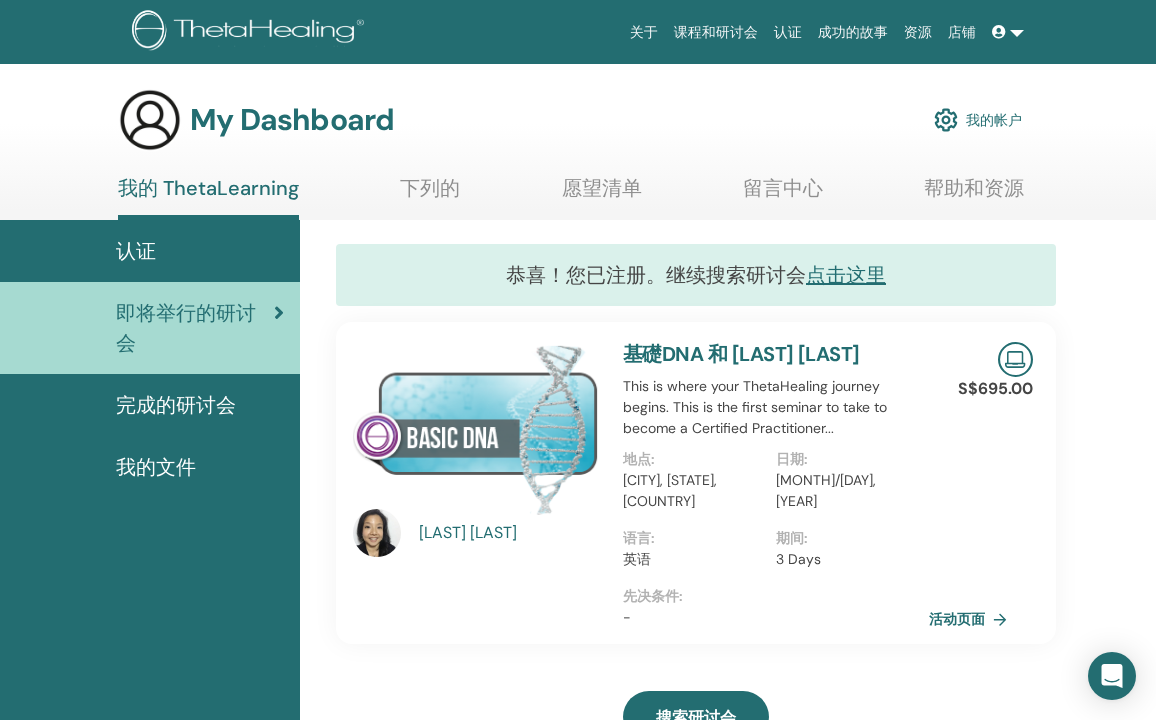 scroll, scrollTop: 0, scrollLeft: 0, axis: both 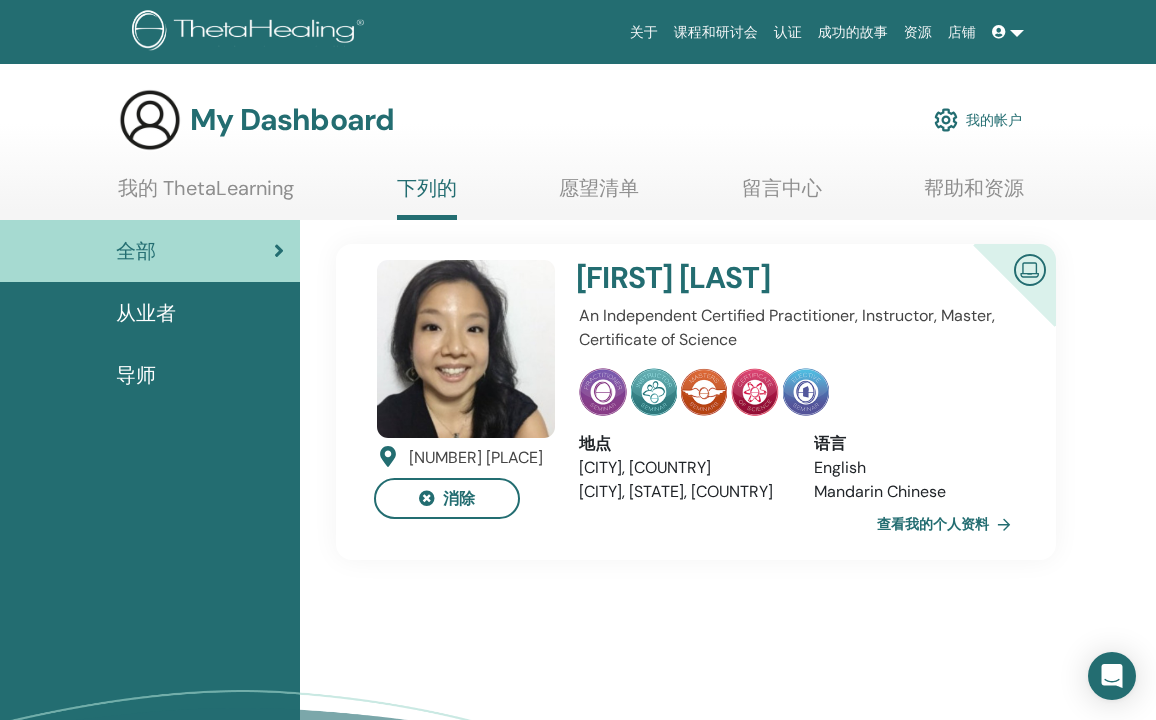 click on "全部" at bounding box center [150, 251] 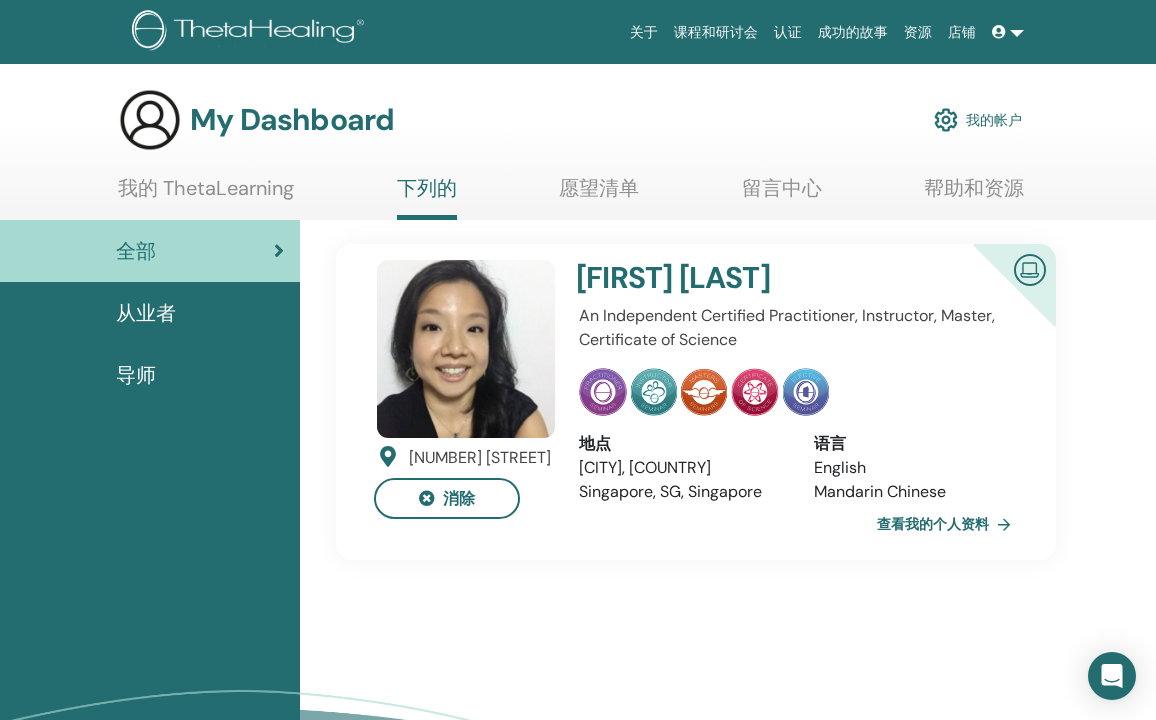 scroll, scrollTop: 0, scrollLeft: 0, axis: both 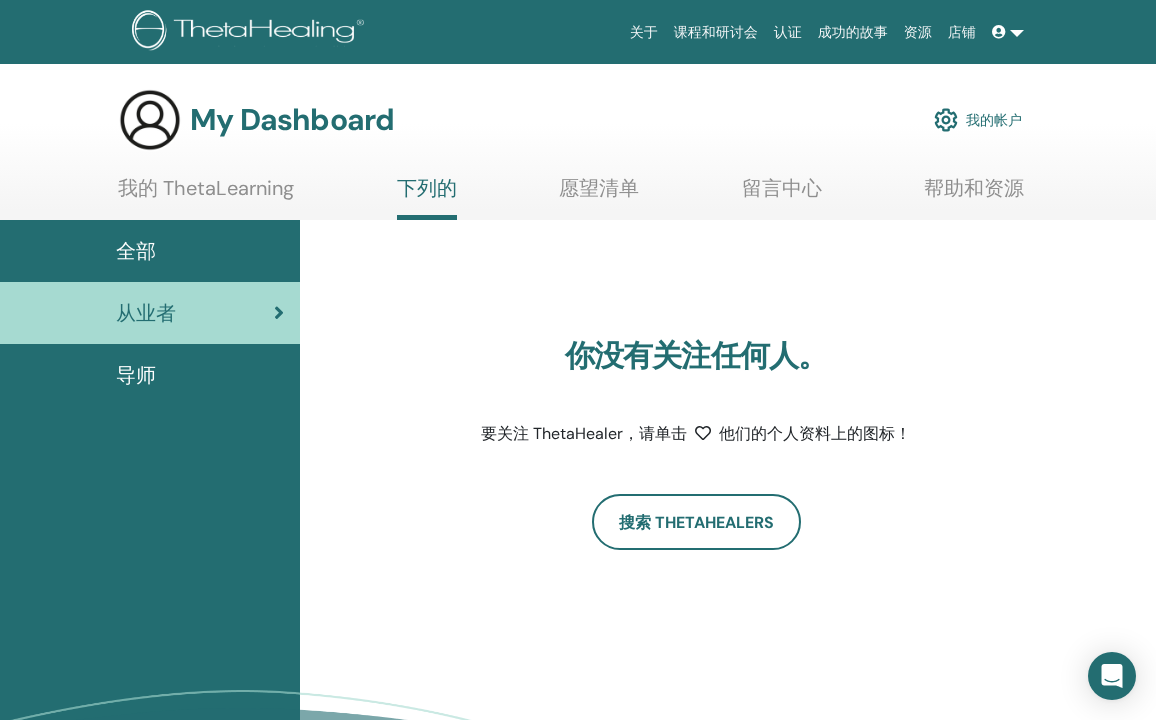 click on "全部" at bounding box center (150, 251) 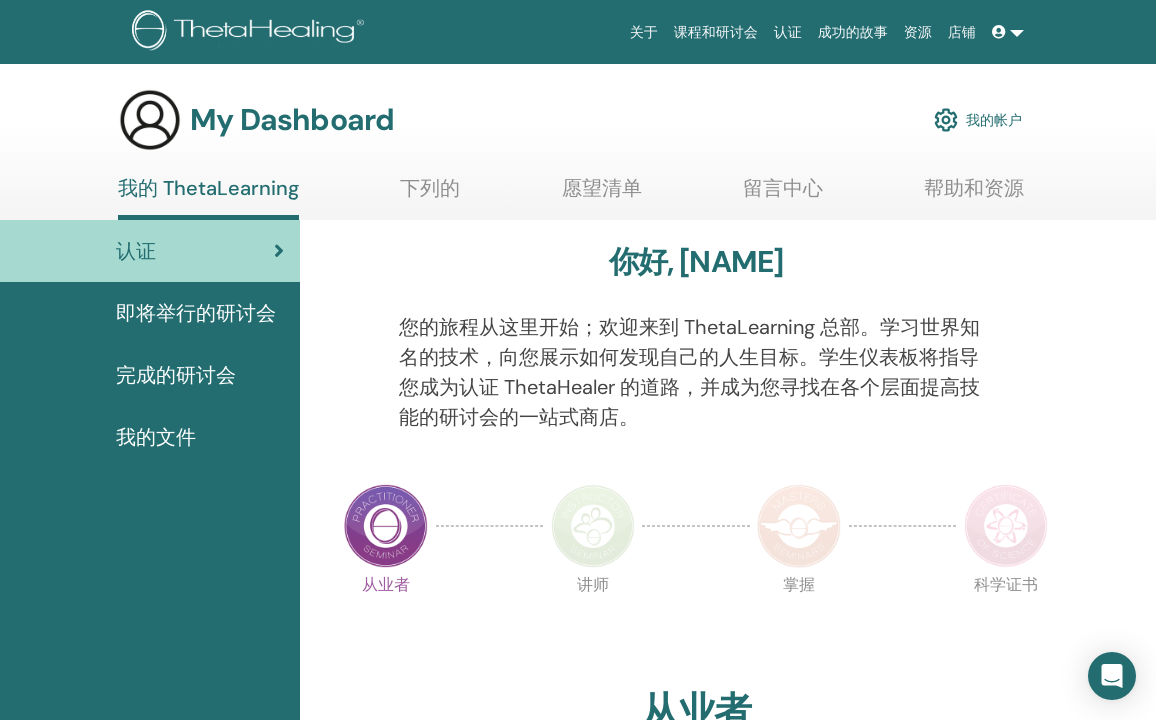 scroll, scrollTop: 0, scrollLeft: 0, axis: both 